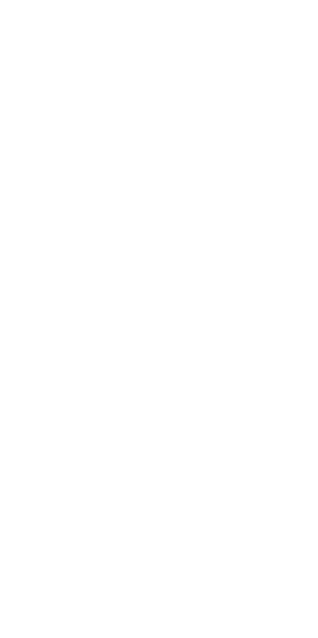 scroll, scrollTop: 0, scrollLeft: 0, axis: both 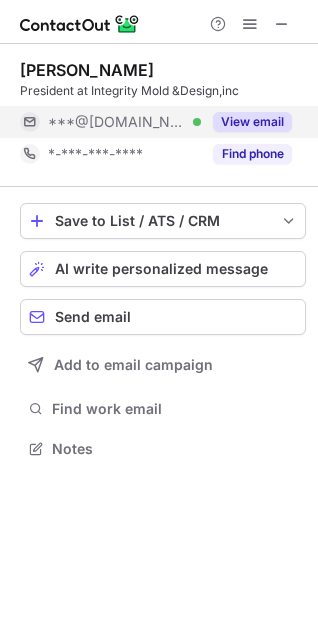 click on "View email" at bounding box center [252, 122] 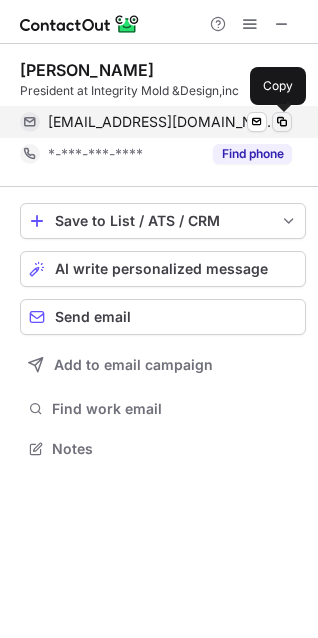 click at bounding box center (282, 122) 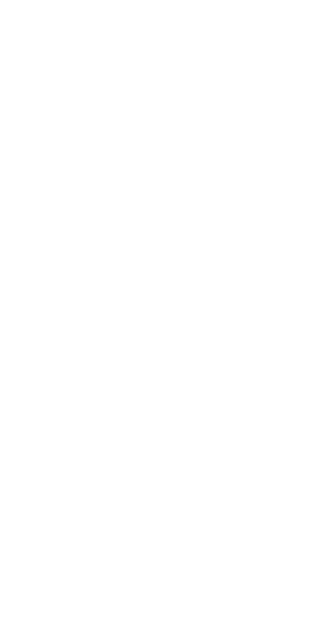 scroll, scrollTop: 0, scrollLeft: 0, axis: both 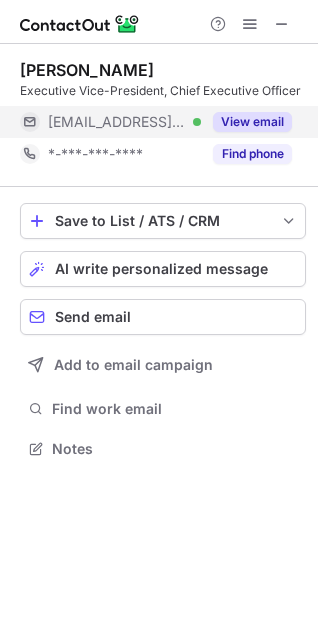 click on "View email" at bounding box center (252, 122) 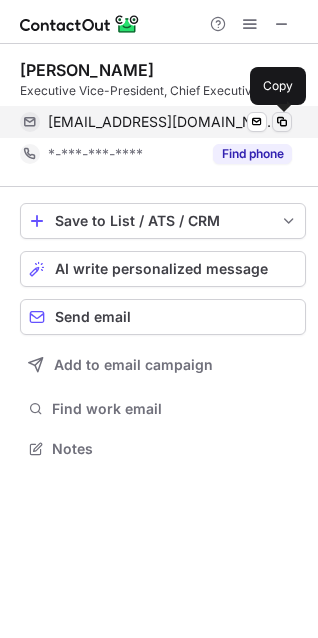 click at bounding box center (282, 122) 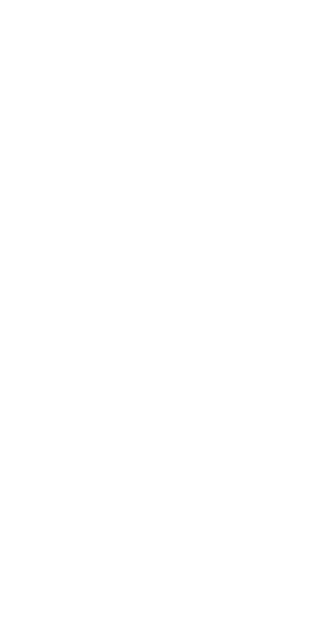 scroll, scrollTop: 0, scrollLeft: 0, axis: both 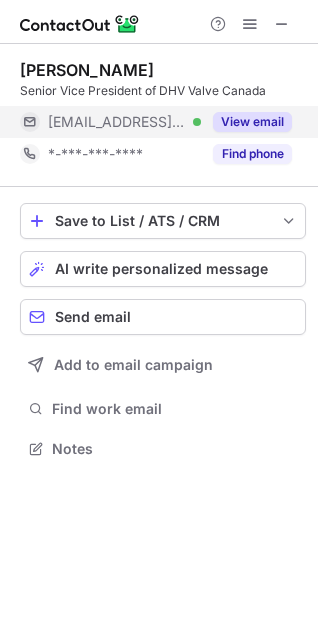 click on "View email" at bounding box center [252, 122] 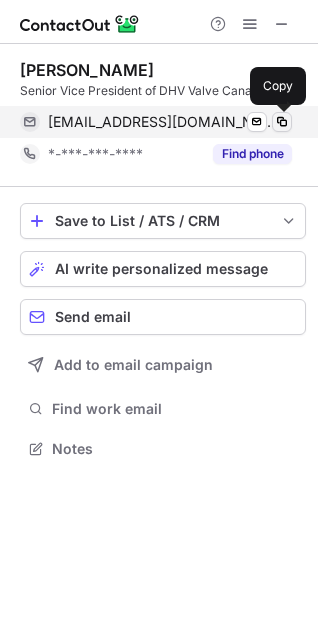 click at bounding box center [282, 122] 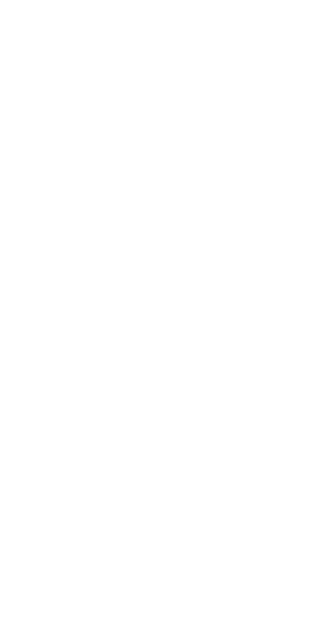 scroll, scrollTop: 0, scrollLeft: 0, axis: both 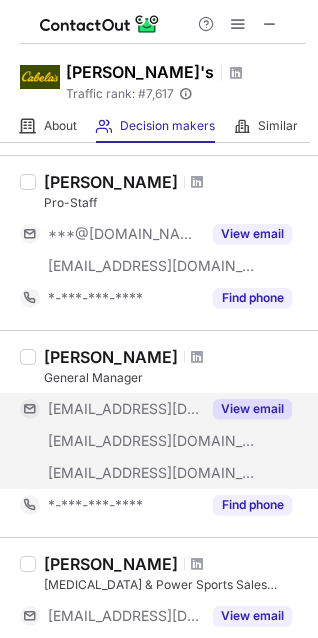 click on "View email" at bounding box center (252, 409) 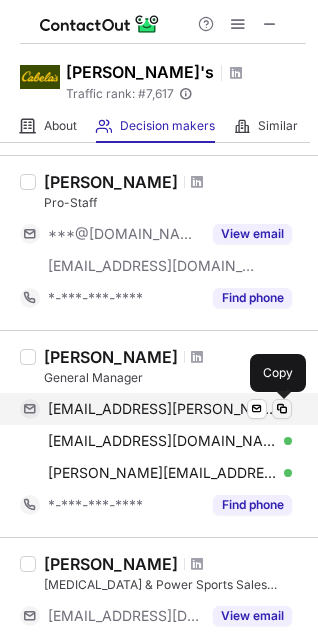 click at bounding box center [282, 409] 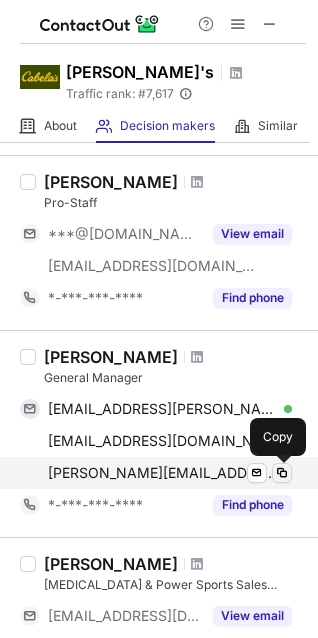 click at bounding box center [282, 473] 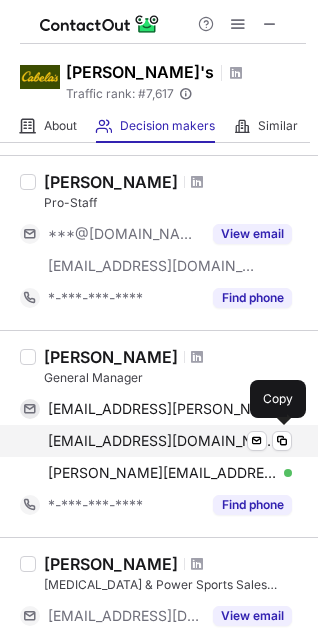 scroll, scrollTop: 700, scrollLeft: 0, axis: vertical 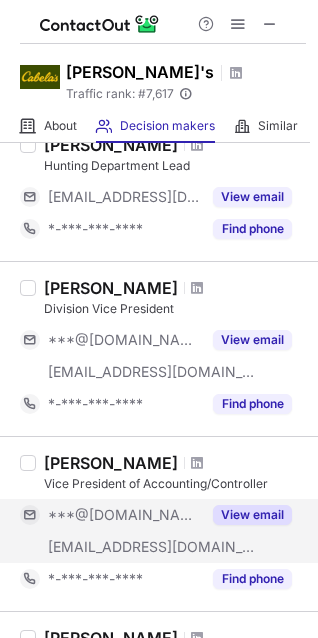 click on "View email" at bounding box center (252, 515) 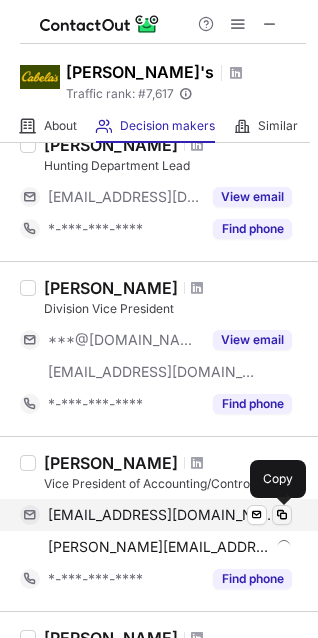 click at bounding box center [282, 515] 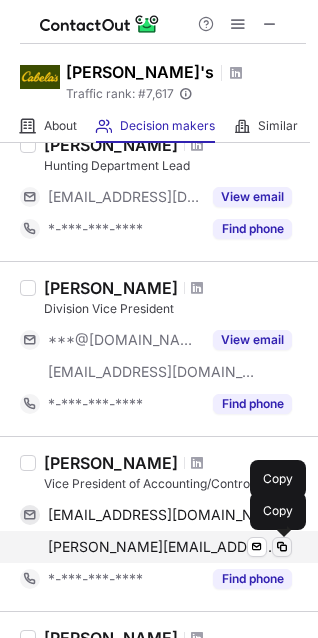 click at bounding box center [282, 547] 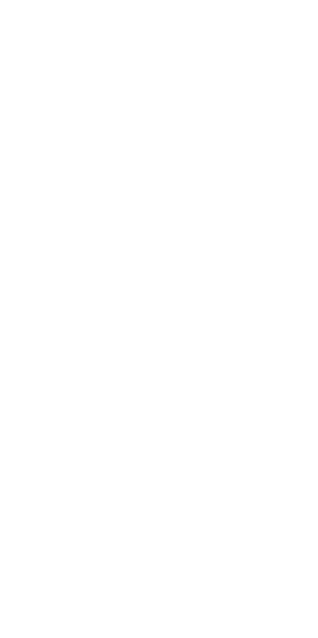 scroll, scrollTop: 0, scrollLeft: 0, axis: both 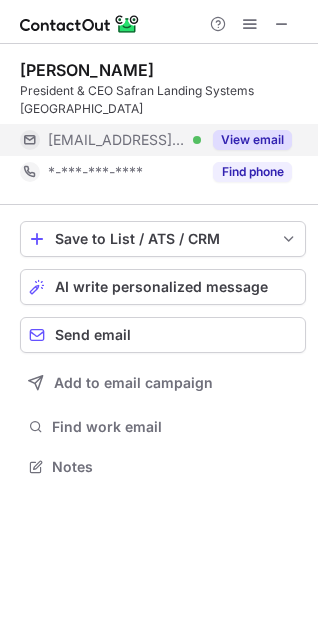 click on "View email" at bounding box center [252, 140] 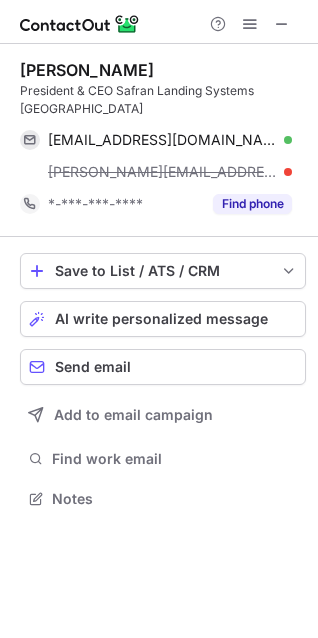 scroll, scrollTop: 10, scrollLeft: 10, axis: both 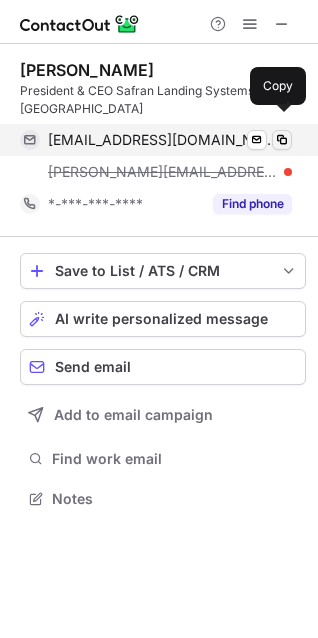 click at bounding box center [282, 140] 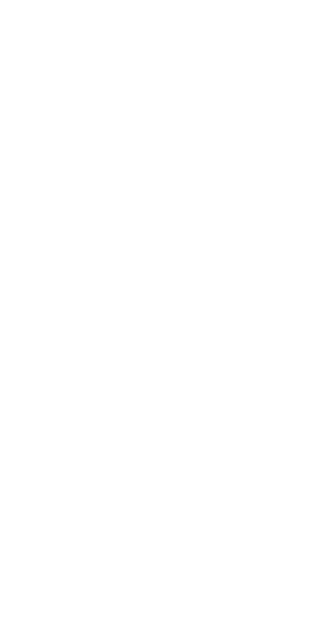 scroll, scrollTop: 0, scrollLeft: 0, axis: both 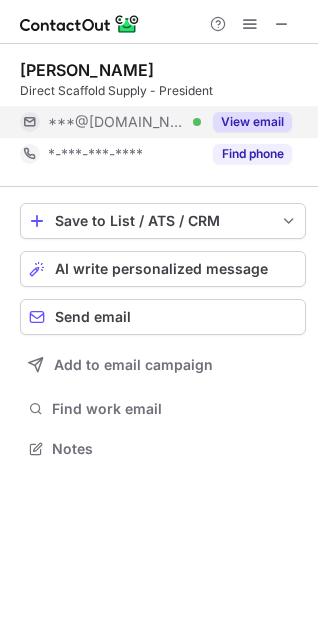 click on "View email" at bounding box center [252, 122] 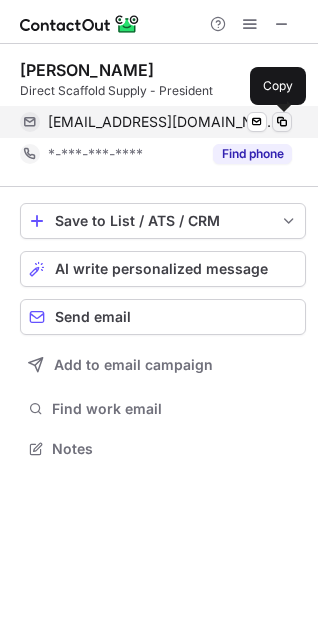 click at bounding box center (282, 122) 